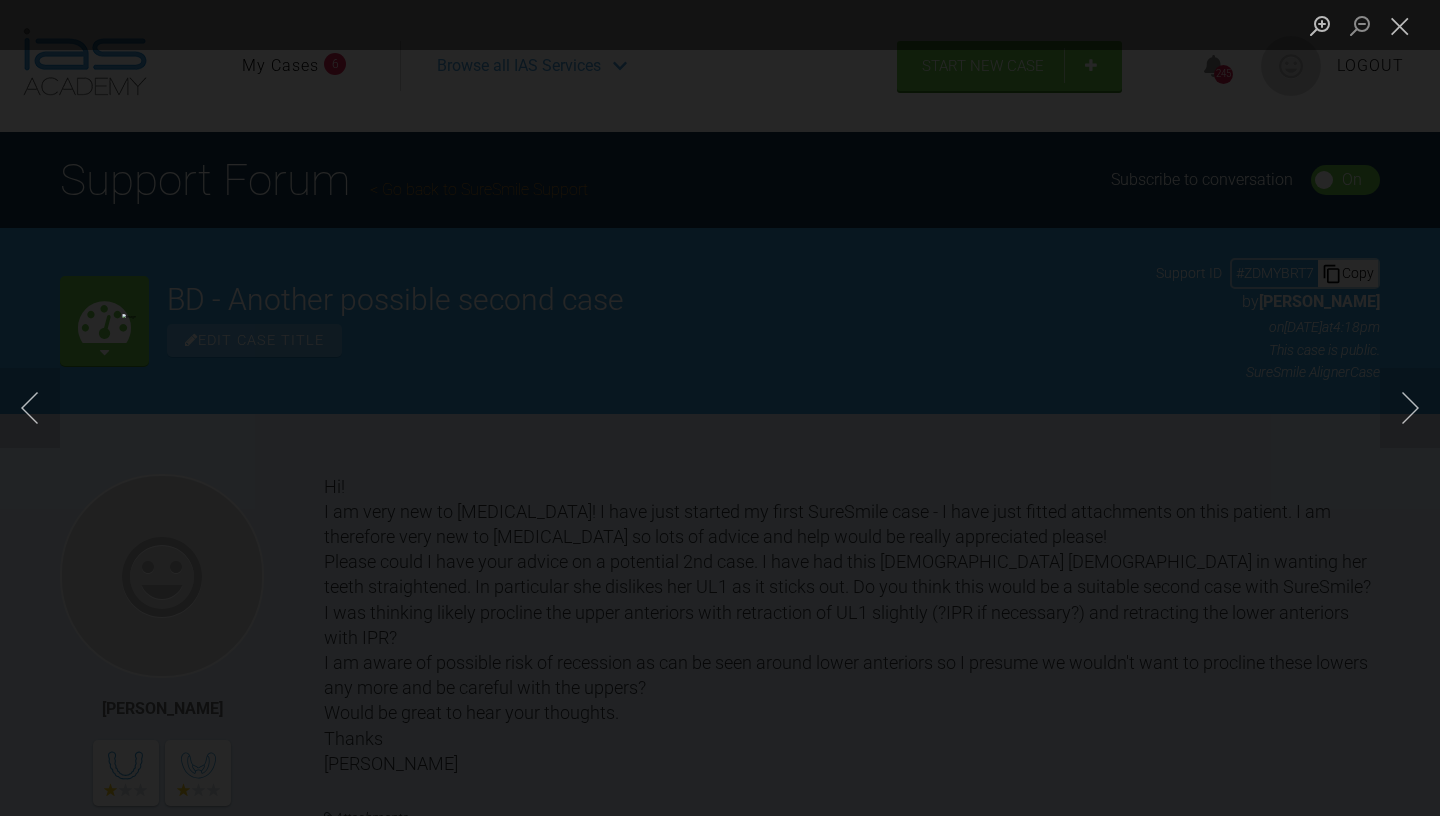 scroll, scrollTop: 65304, scrollLeft: 0, axis: vertical 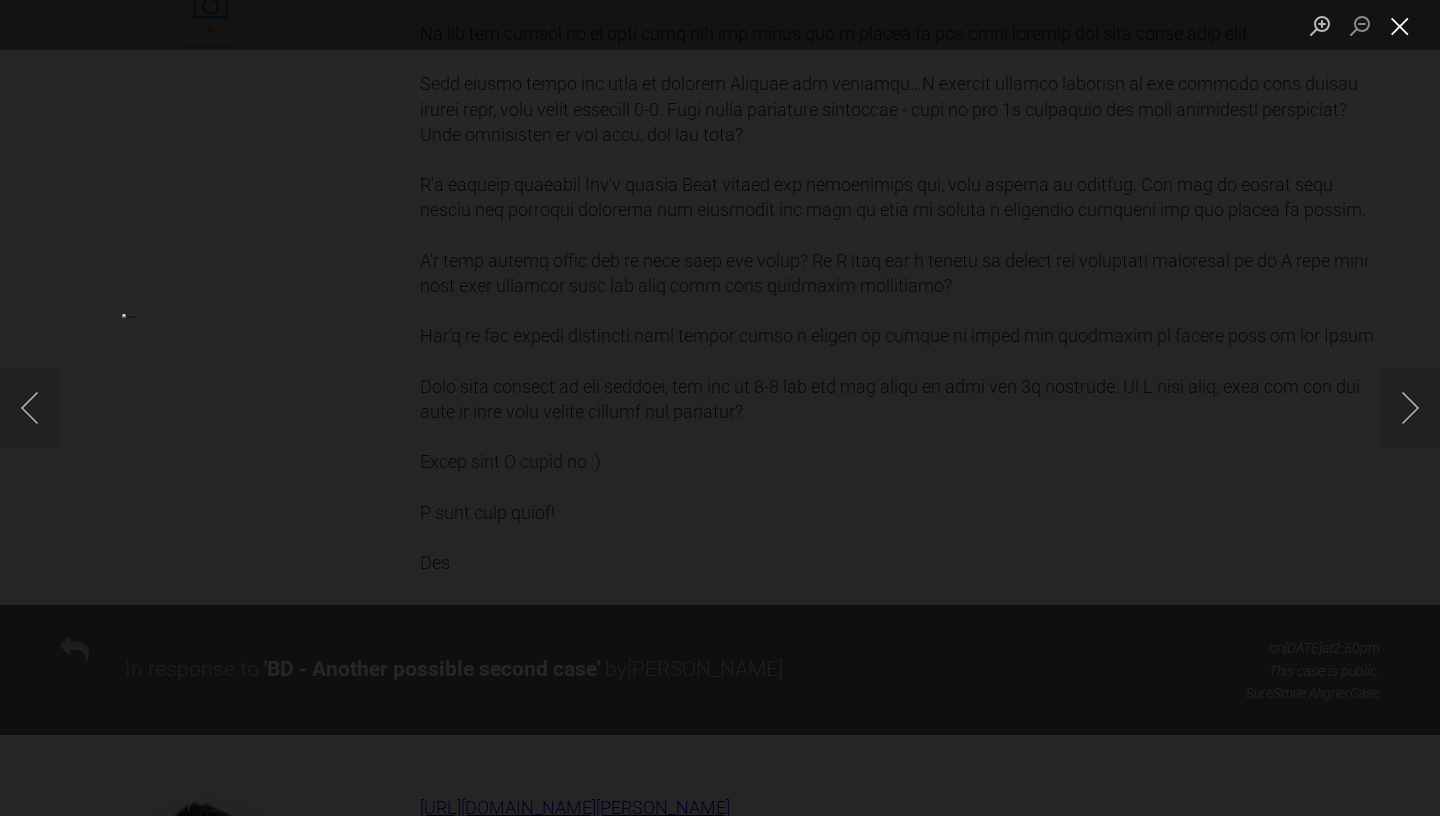click at bounding box center [1400, 25] 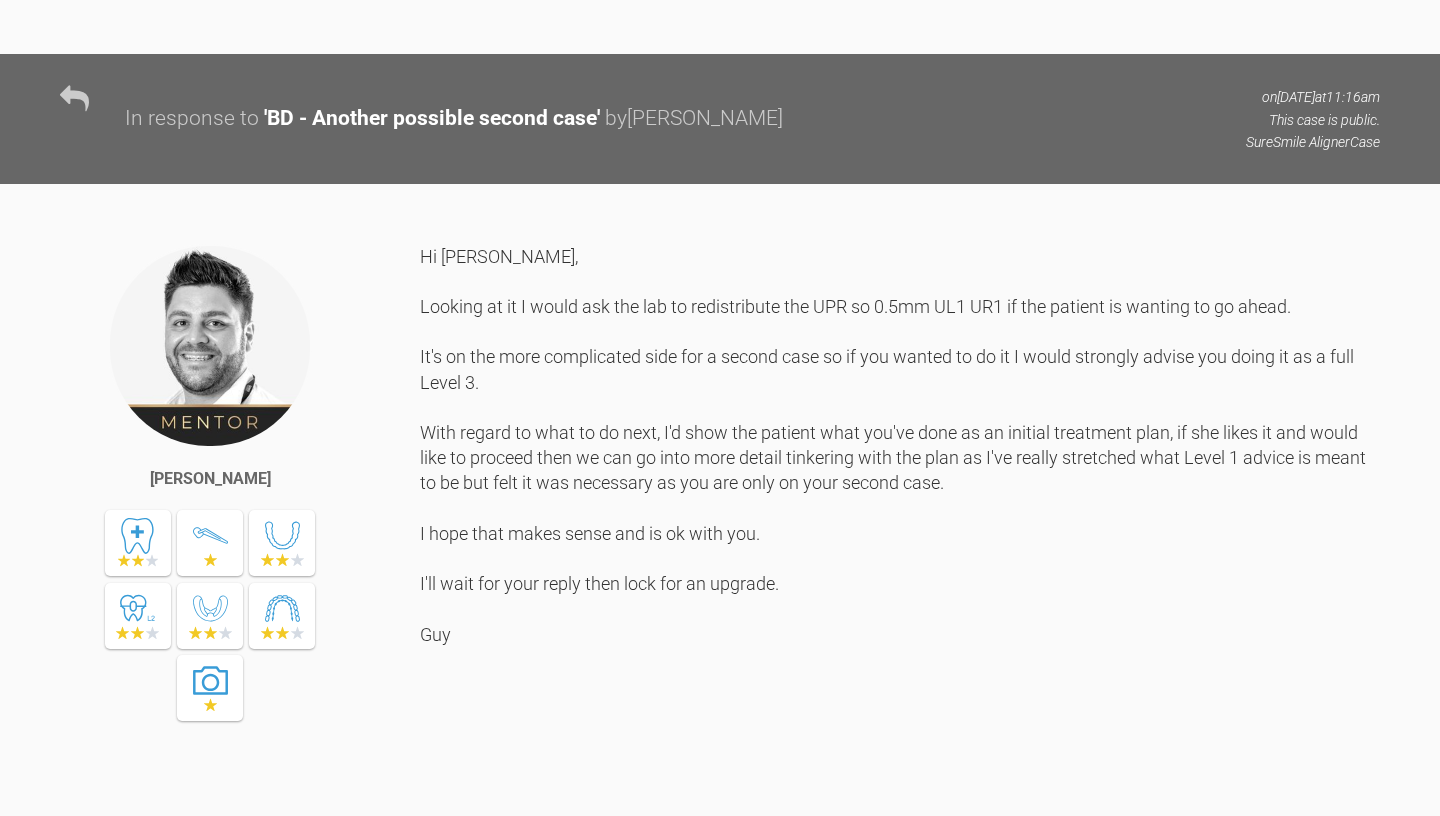 scroll, scrollTop: 5498, scrollLeft: 0, axis: vertical 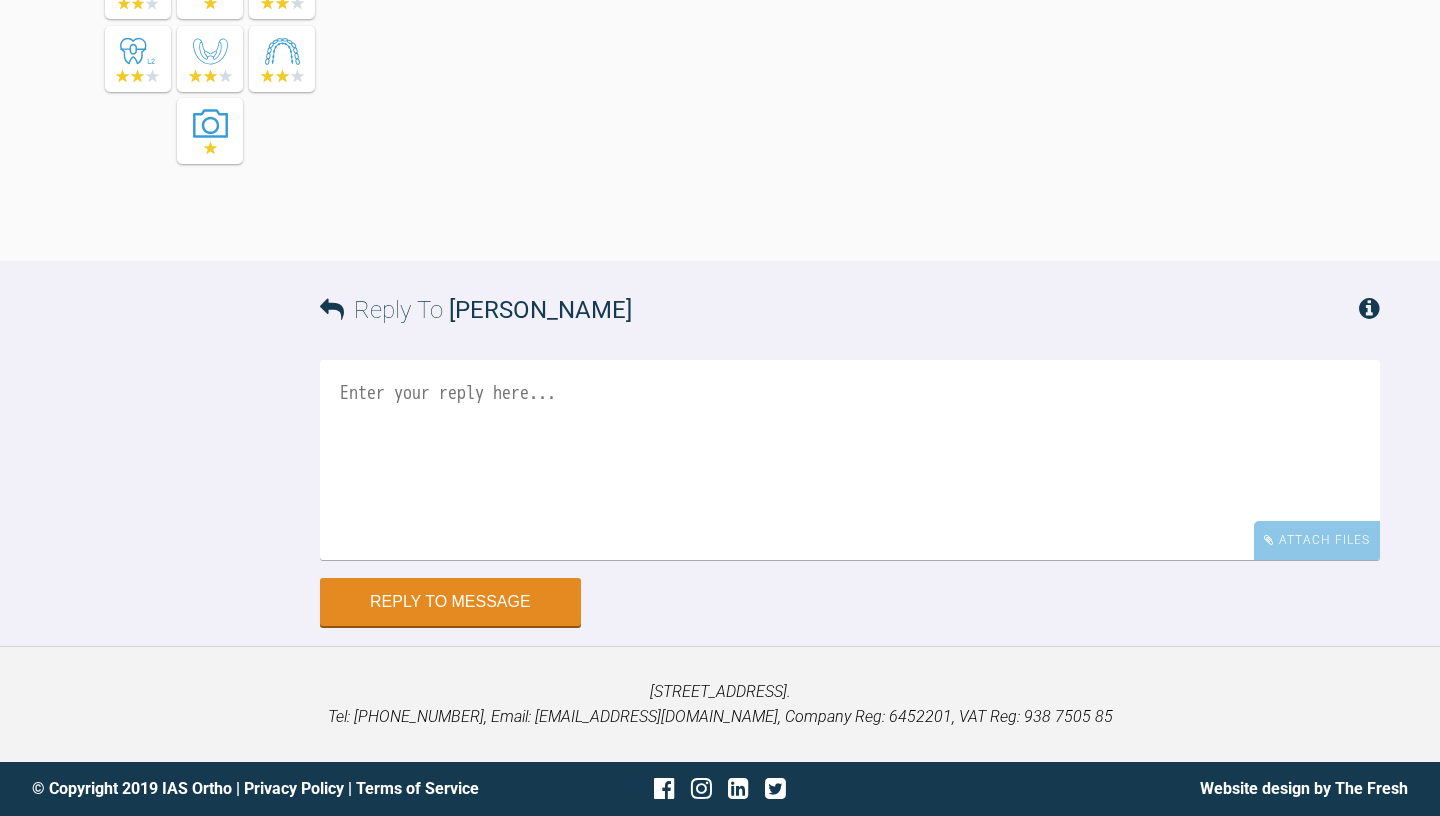 click at bounding box center [850, 460] 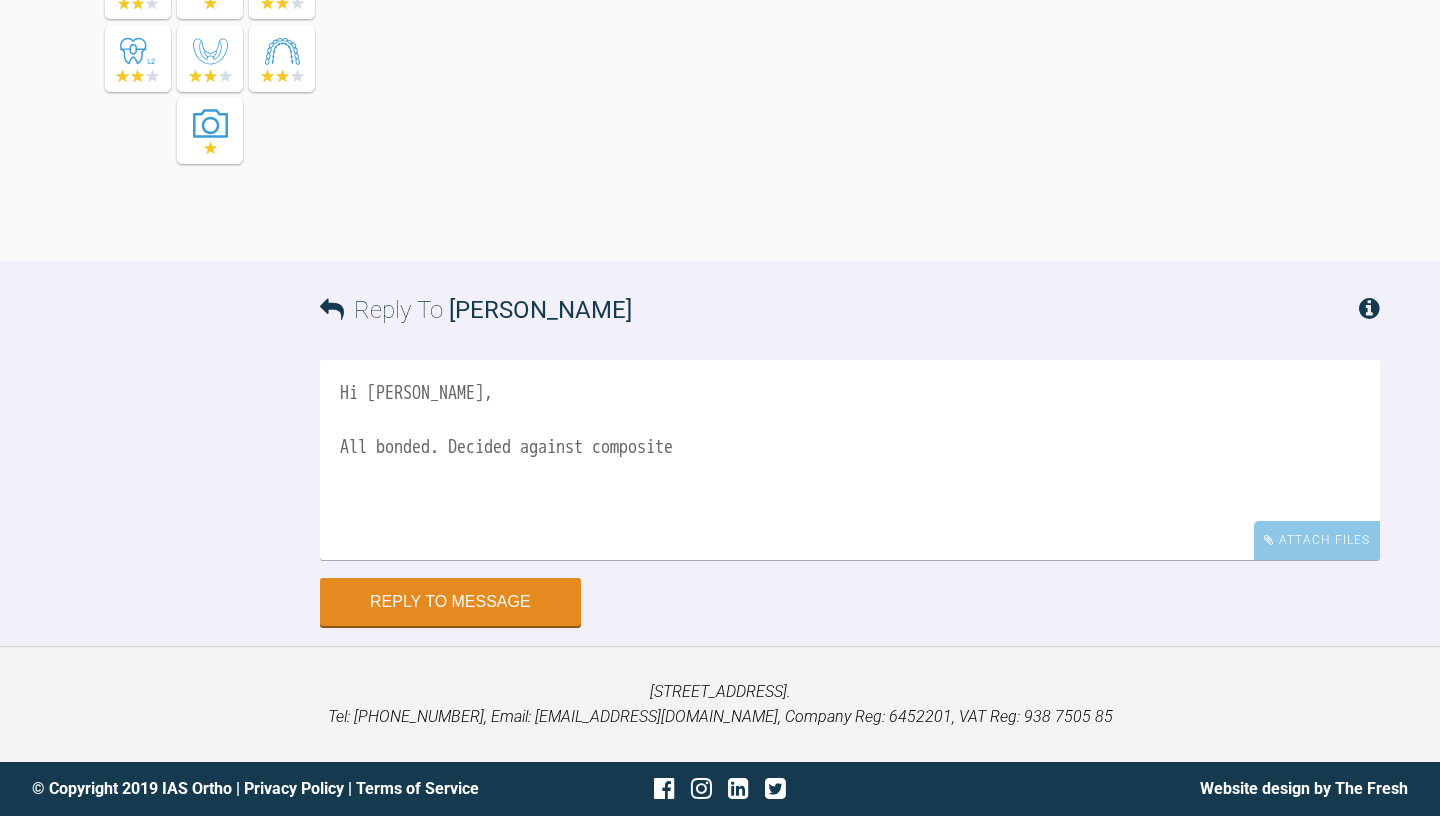 drag, startPoint x: 337, startPoint y: 565, endPoint x: 877, endPoint y: 570, distance: 540.02313 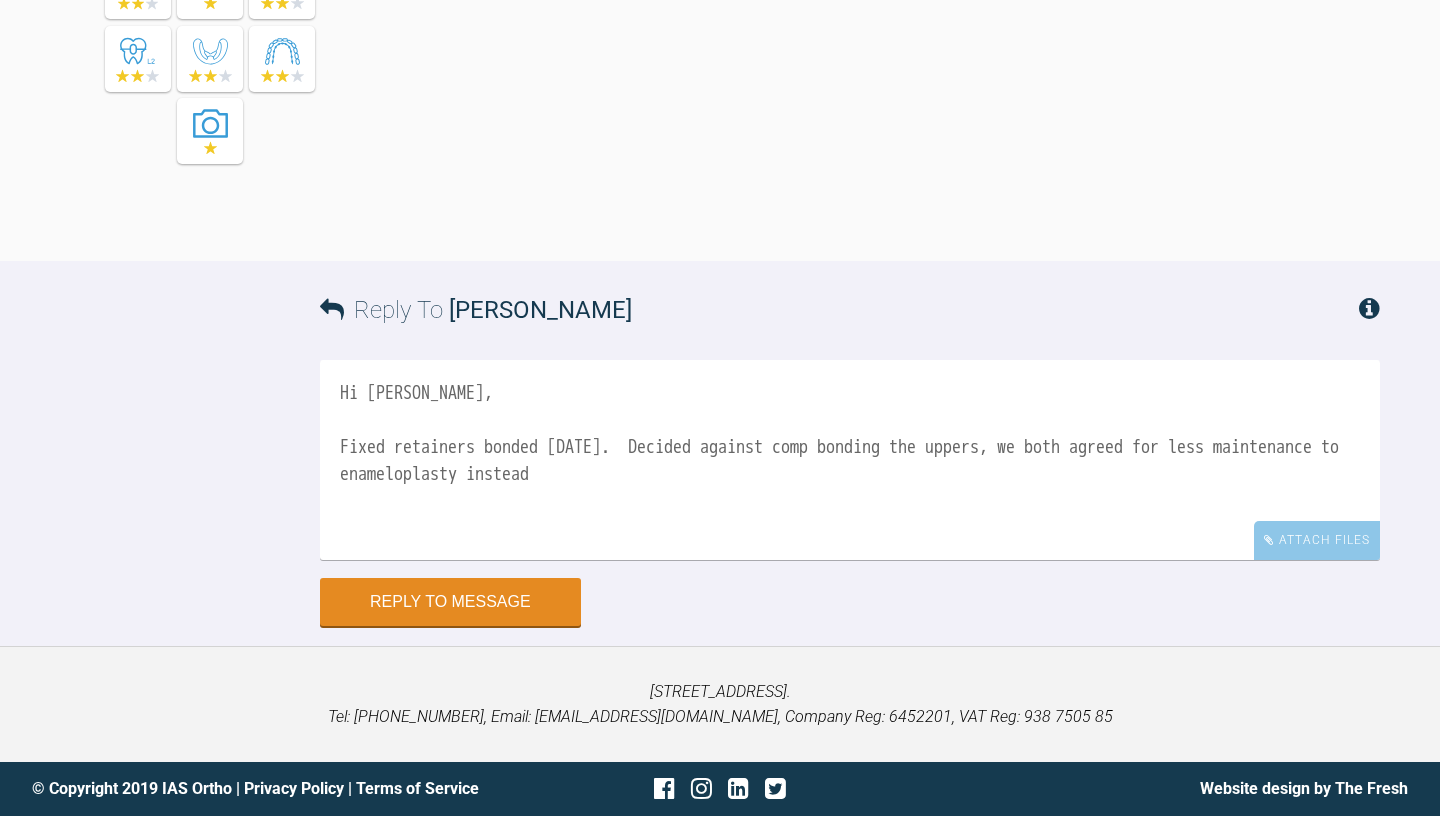 click on "Hi Guy,
Fixed retainers bonded today.  Decided against comp bonding the uppers, we both agreed for less maintenance to enamloplasty instead" at bounding box center [850, 460] 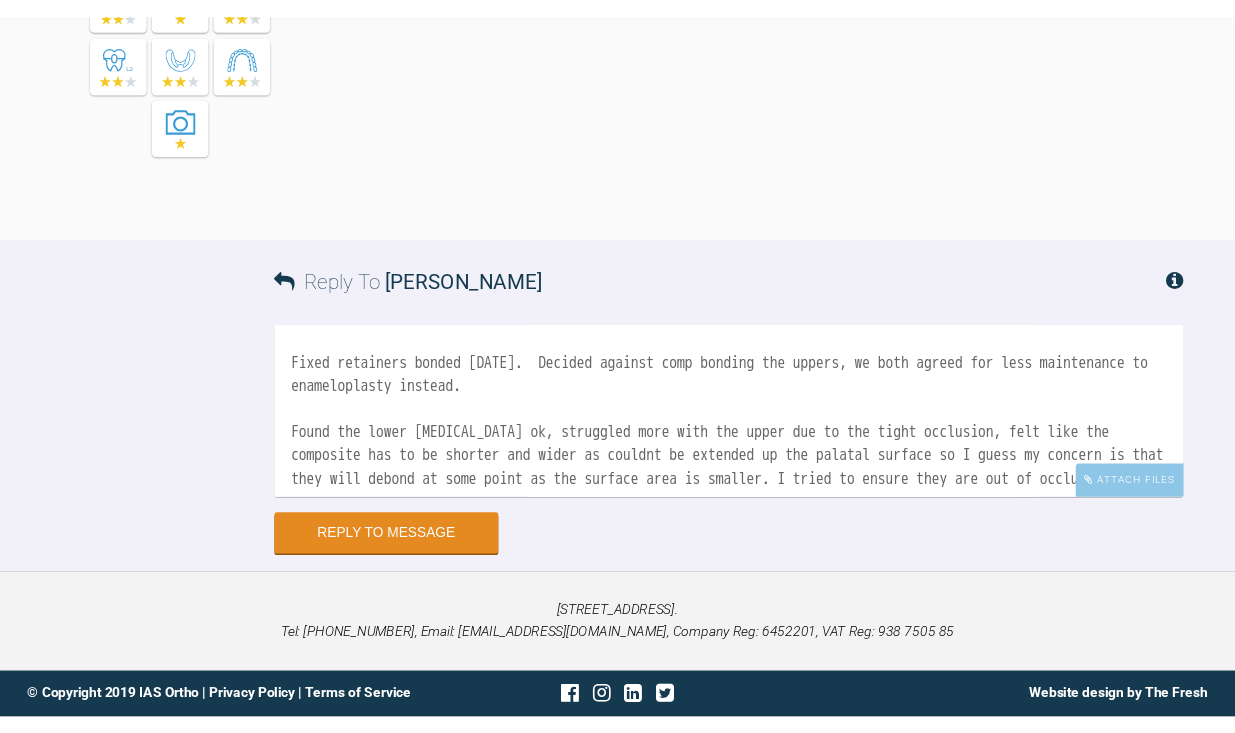 scroll, scrollTop: 0, scrollLeft: 0, axis: both 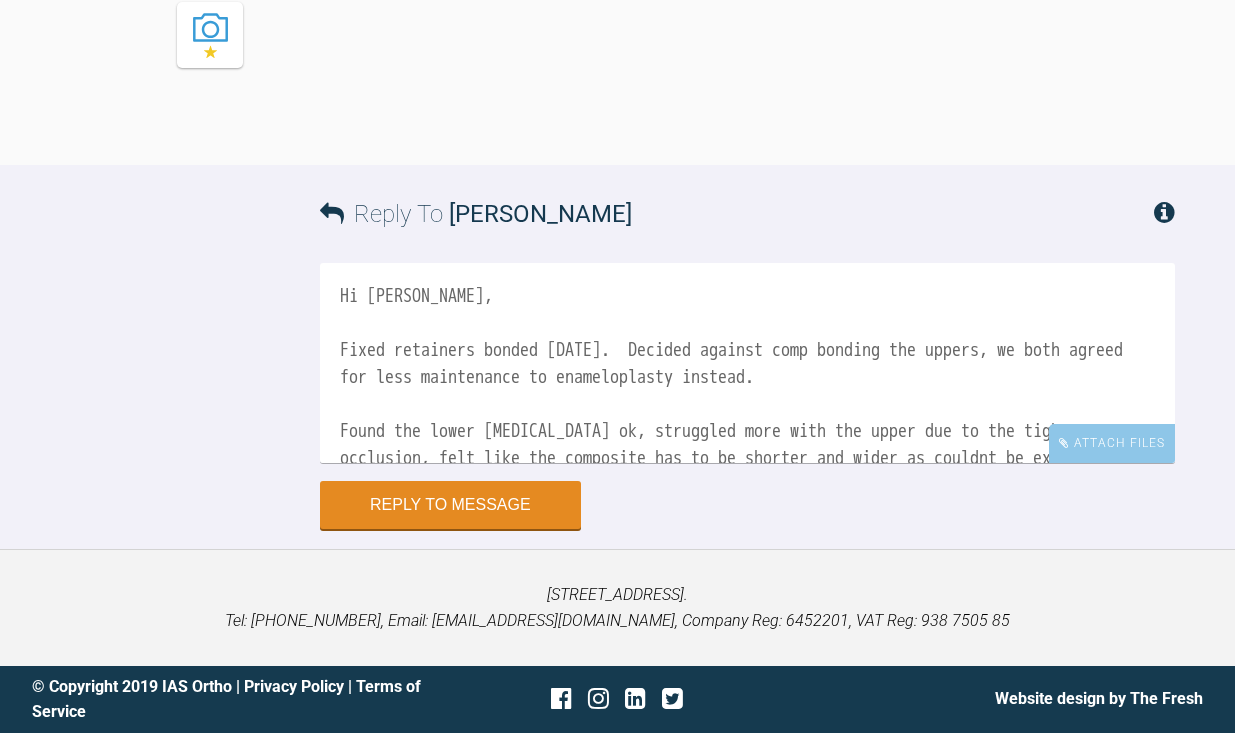 drag, startPoint x: 457, startPoint y: 371, endPoint x: 613, endPoint y: 403, distance: 159.24823 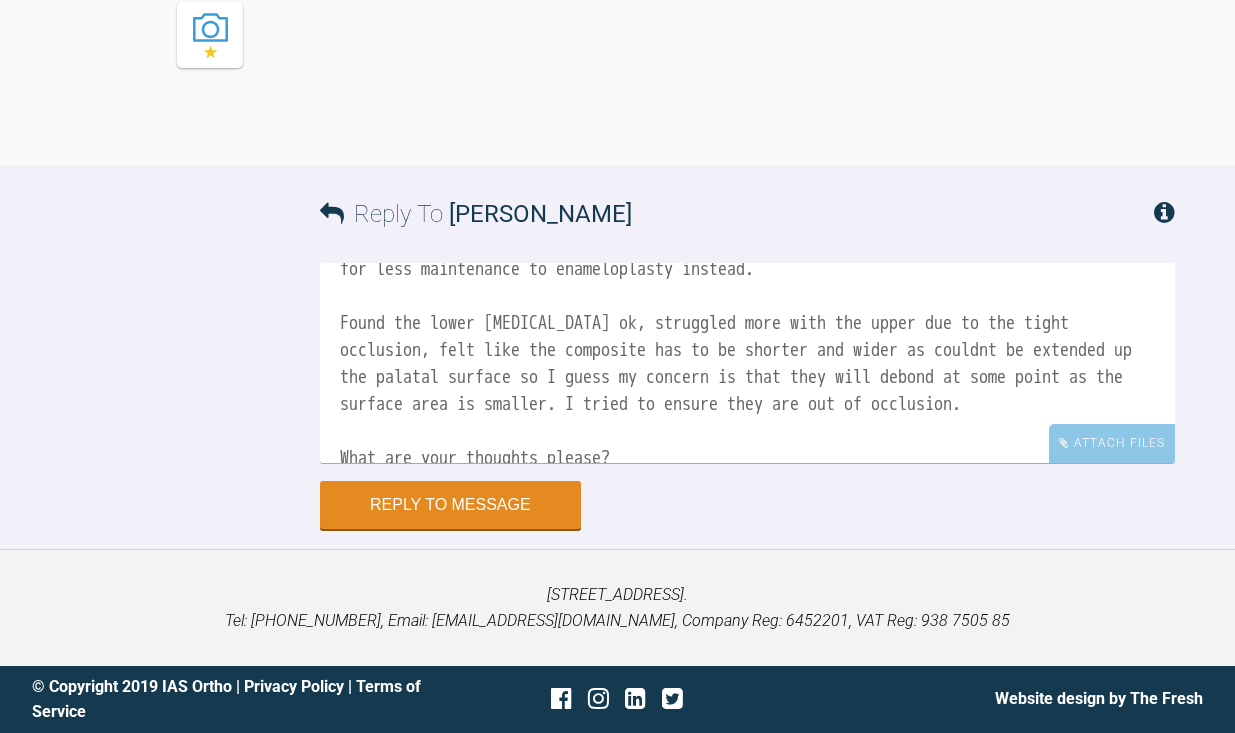 scroll, scrollTop: 109, scrollLeft: 0, axis: vertical 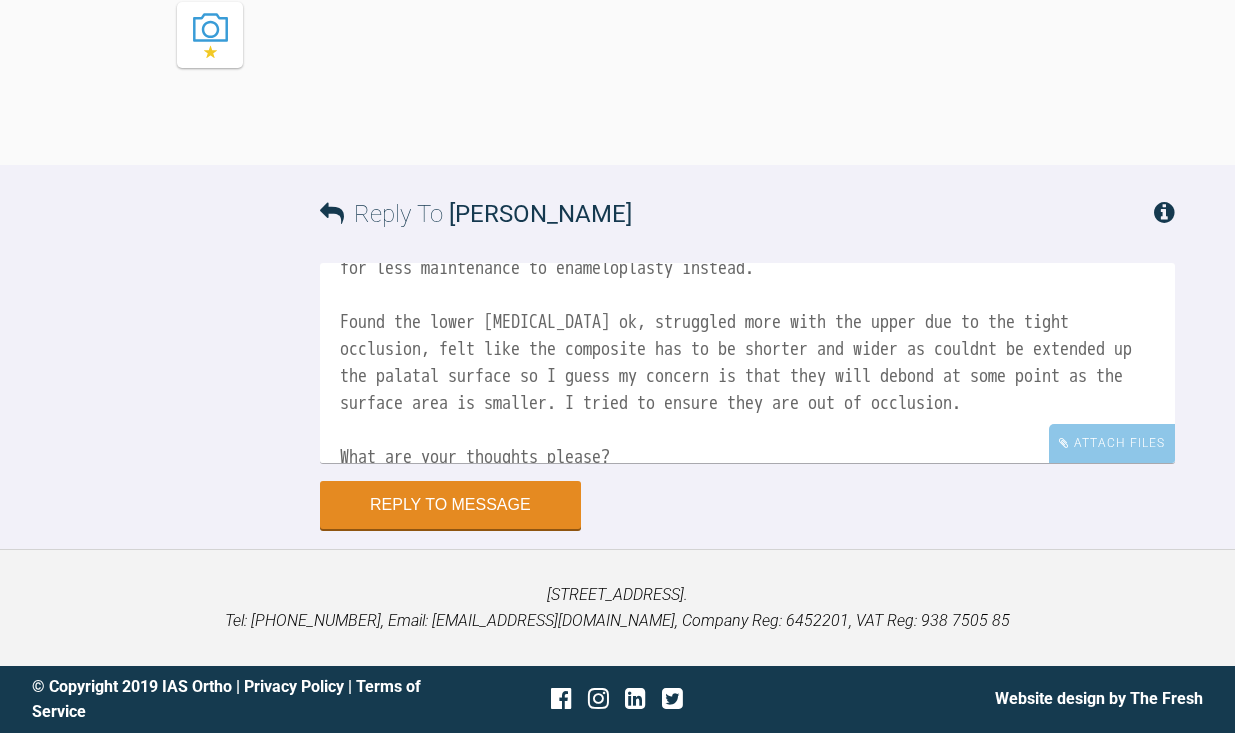 click on "Hi Guy,
Fixed retainers bonded today.  Decided against comp bonding the uppers, we both agreed for less maintenance to enameloplasty instead.
Found the lower retainer ok, struggled more with the upper due to the tight occlusion, felt like the composite has to be shorter and wider as couldnt be extended up the palatal surface so I guess my concern is that they will debond at some point as the surface area is smaller. I tried to ensure they are out of occlusion.
What are your thoughts please?
Thanks
Catie" at bounding box center [747, 363] 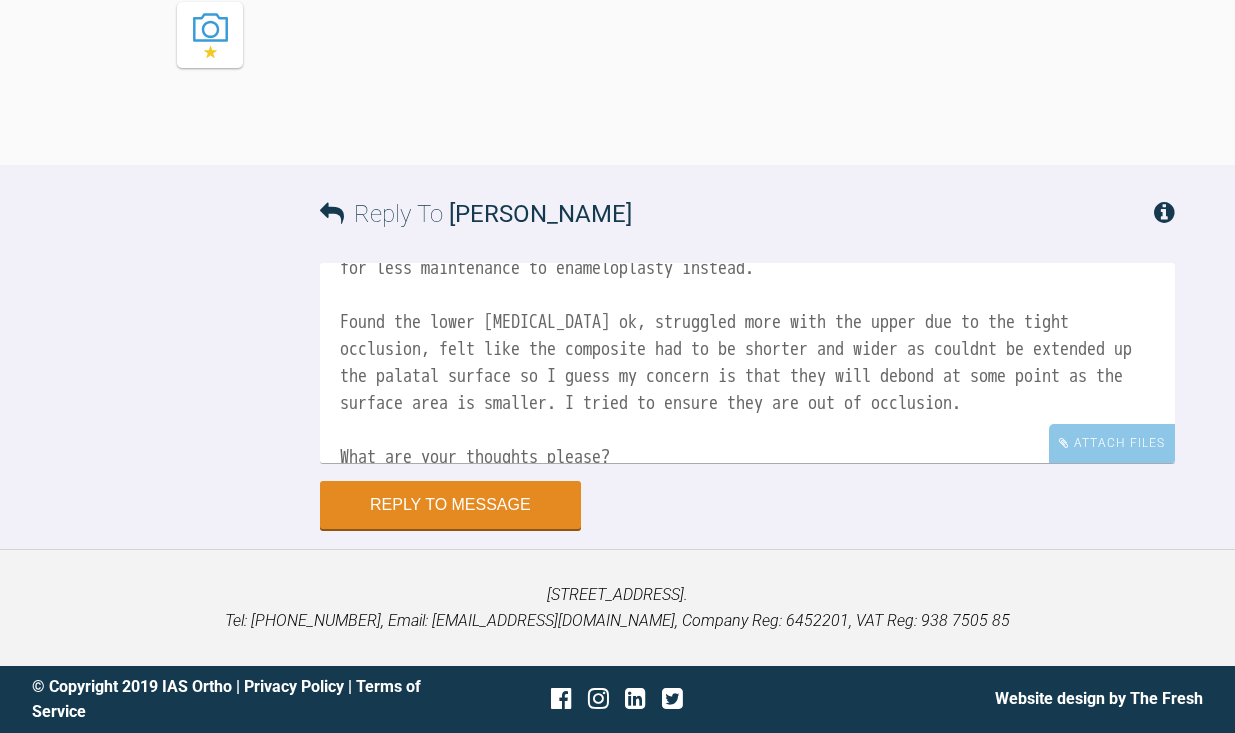 click on "Hi Guy,
Fixed retainers bonded today.  Decided against comp bonding the uppers, we both agreed for less maintenance to enameloplasty instead.
Found the lower retainer ok, struggled more with the upper due to the tight occlusion, felt like the composite had to be shorter and wider as couldnt be extended up the palatal surface so I guess my concern is that they will debond at some point as the surface area is smaller. I tried to ensure they are out of occlusion.
What are your thoughts please?
Thanks
Catie" at bounding box center (747, 363) 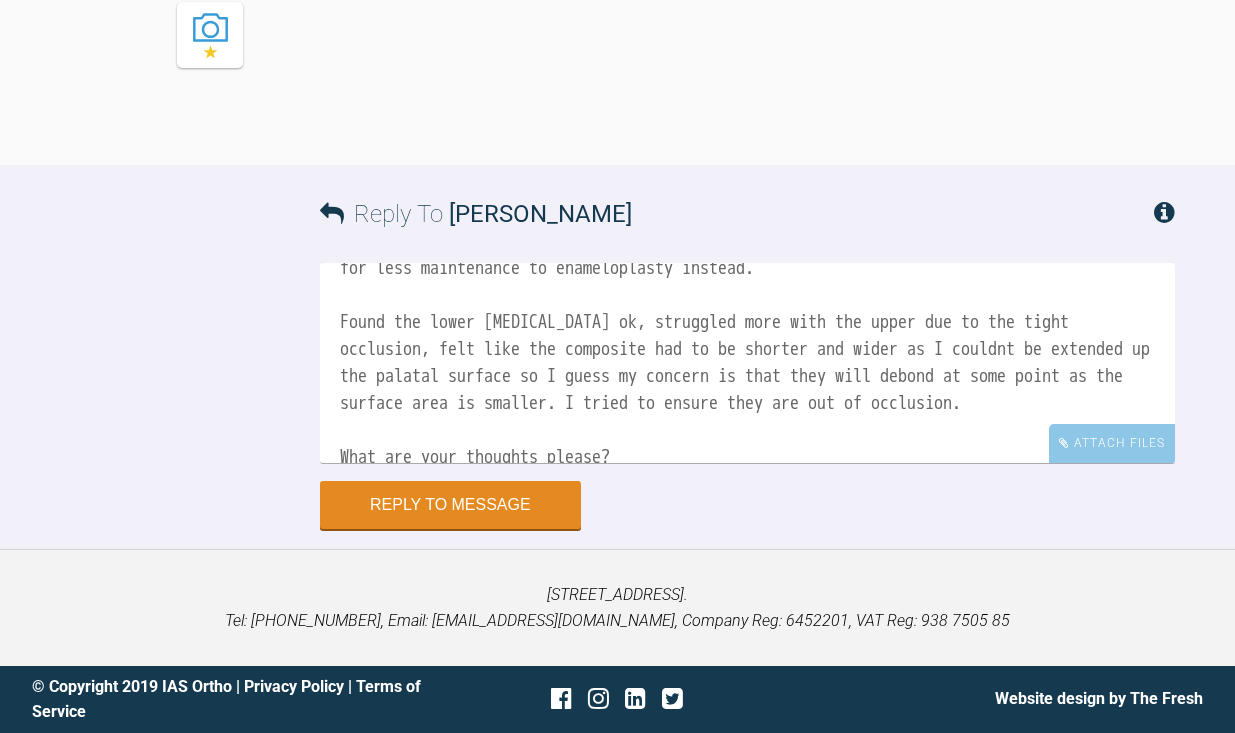 click on "Hi Guy,
Fixed retainers bonded today.  Decided against comp bonding the uppers, we both agreed for less maintenance to enameloplasty instead.
Found the lower retainer ok, struggled more with the upper due to the tight occlusion, felt like the composite had to be shorter and wider as I couldnt be extended up the palatal surface so I guess my concern is that they will debond at some point as the surface area is smaller. I tried to ensure they are out of occlusion.
What are your thoughts please?
Thanks
Catie" at bounding box center [747, 363] 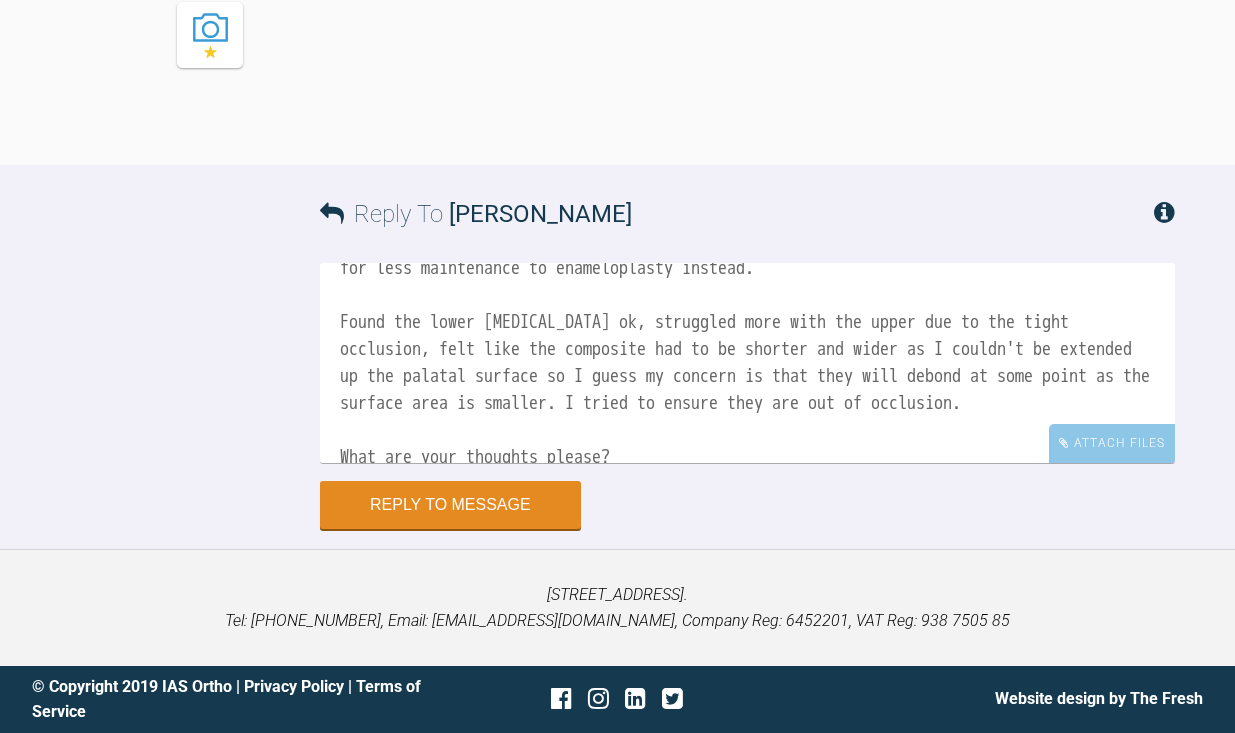 click on "Hi Guy,
Fixed retainers bonded today.  Decided against comp bonding the uppers, we both agreed for less maintenance to enameloplasty instead.
Found the lower retainer ok, struggled more with the upper due to the tight occlusion, felt like the composite had to be shorter and wider as I couldn't be extended up the palatal surface so I guess my concern is that they will debond at some point as the surface area is smaller. I tried to ensure they are out of occlusion.
What are your thoughts please?
Thanks
Catie" at bounding box center (747, 363) 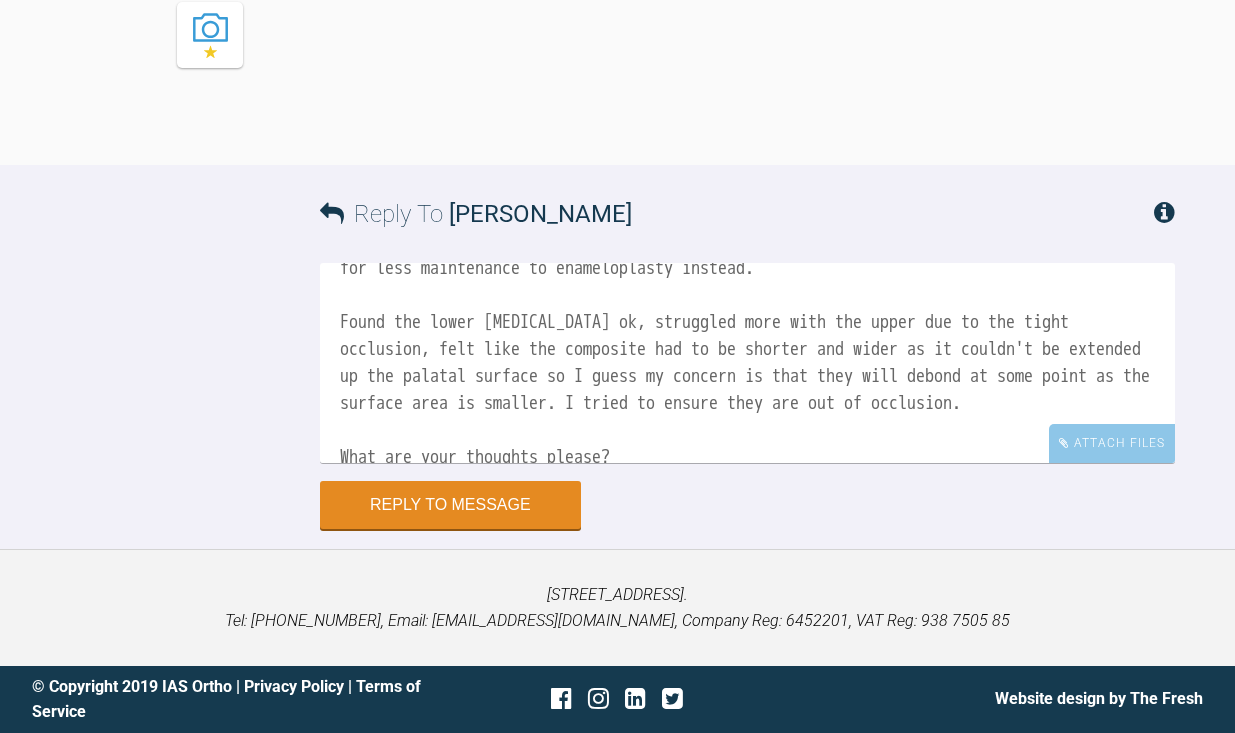click on "Hi Guy,
Fixed retainers bonded today.  Decided against comp bonding the uppers, we both agreed for less maintenance to enameloplasty instead.
Found the lower retainer ok, struggled more with the upper due to the tight occlusion, felt like the composite had to be shorter and wider as it couldn't be extended up the palatal surface so I guess my concern is that they will debond at some point as the surface area is smaller. I tried to ensure they are out of occlusion.
What are your thoughts please?
Thanks
Catie" at bounding box center [747, 363] 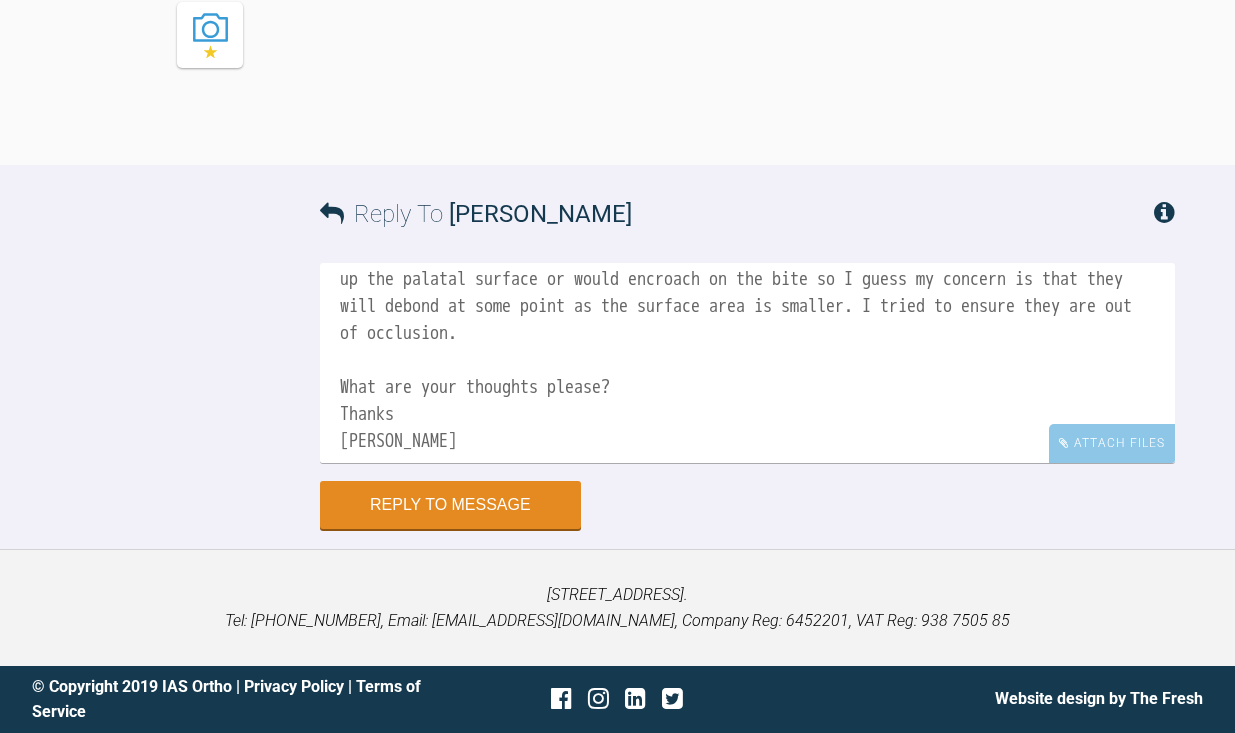 scroll, scrollTop: 218, scrollLeft: 0, axis: vertical 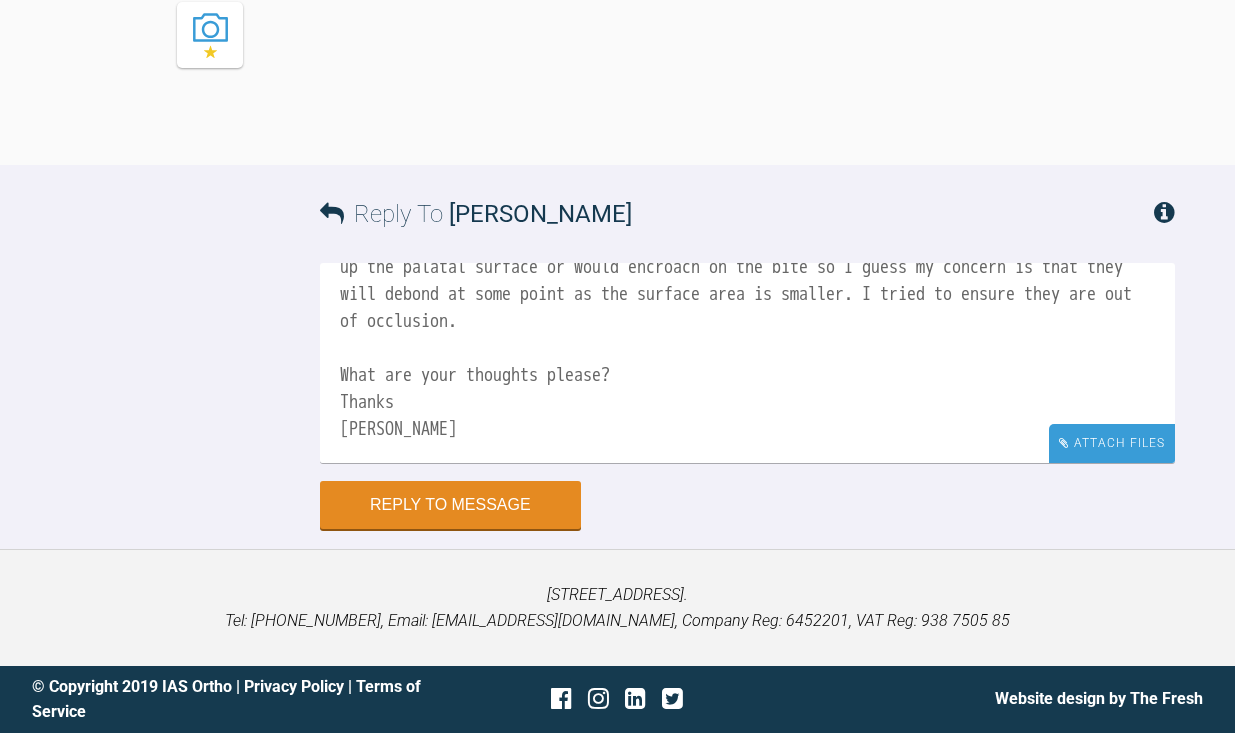 type on "Hi Guy,
Fixed retainers bonded today.  Decided against comp bonding the uppers, we both agreed for less maintenance to enameloplasty instead.
Found the lower retainer ok, struggled more with the upper due to the tight occlusion, felt like the composite had to be shorter and wider as it couldn't be extended up the palatal surface or would encroach on the bite so I guess my concern is that they will debond at some point as the surface area is smaller. I tried to ensure they are out of occlusion.
What are your thoughts please?
Thanks
Catie" 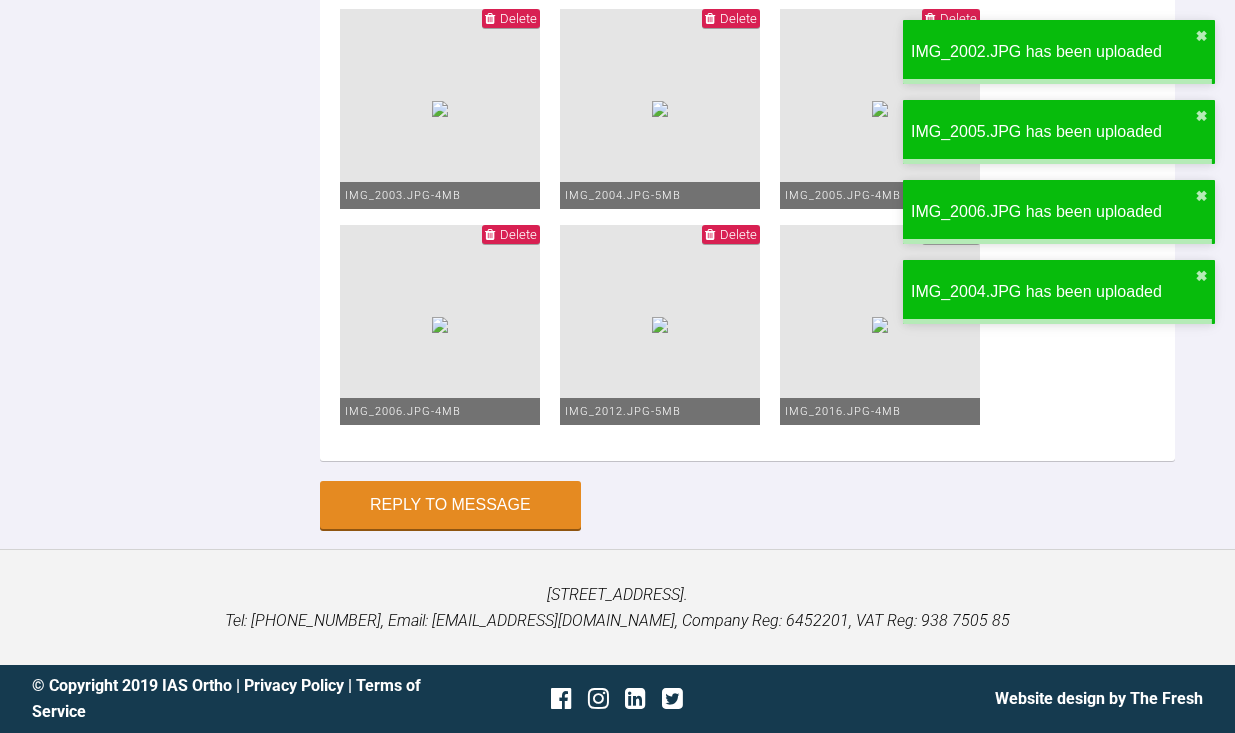scroll, scrollTop: 71661, scrollLeft: 0, axis: vertical 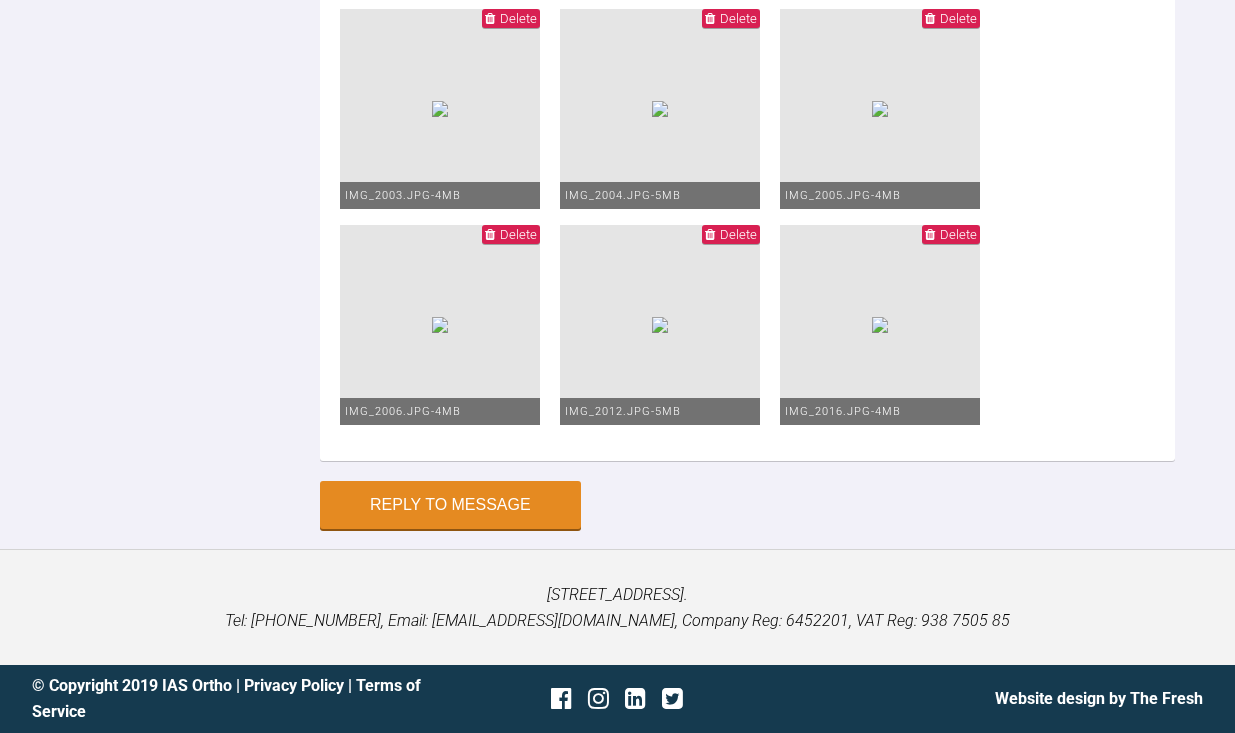 click at bounding box center (440, -107) 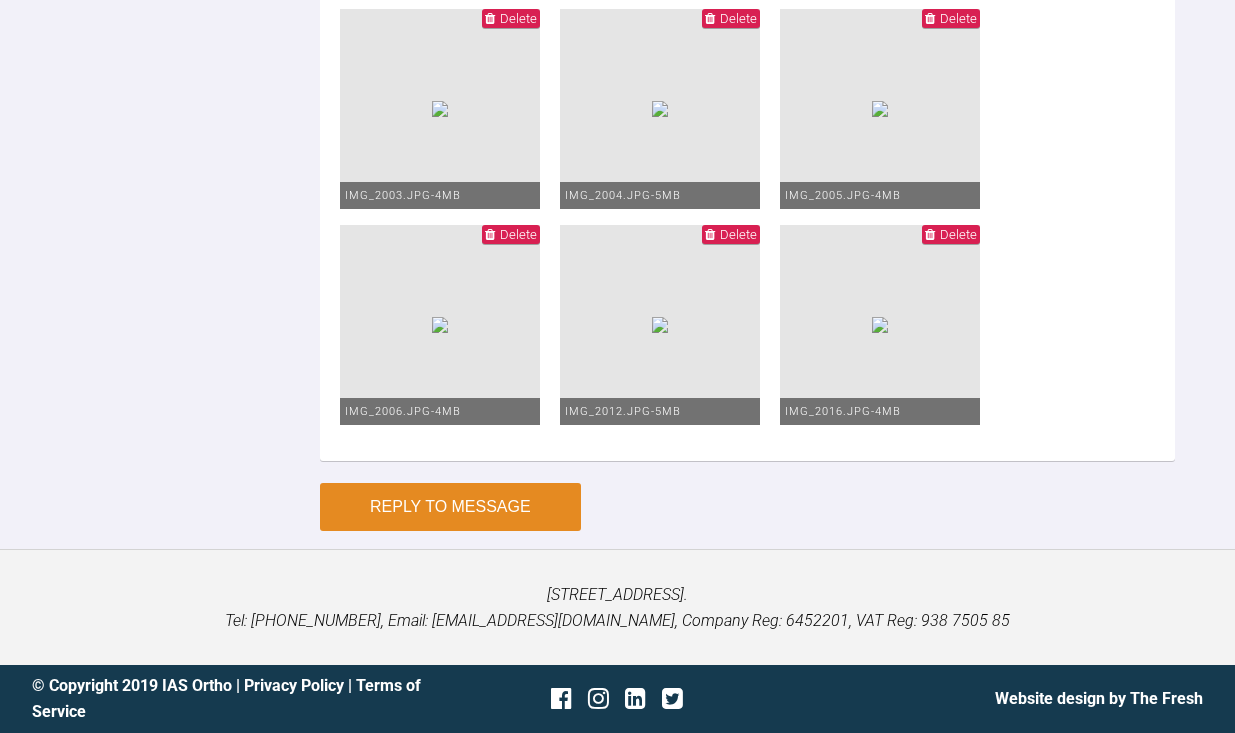 click on "Reply to Message" at bounding box center (450, 507) 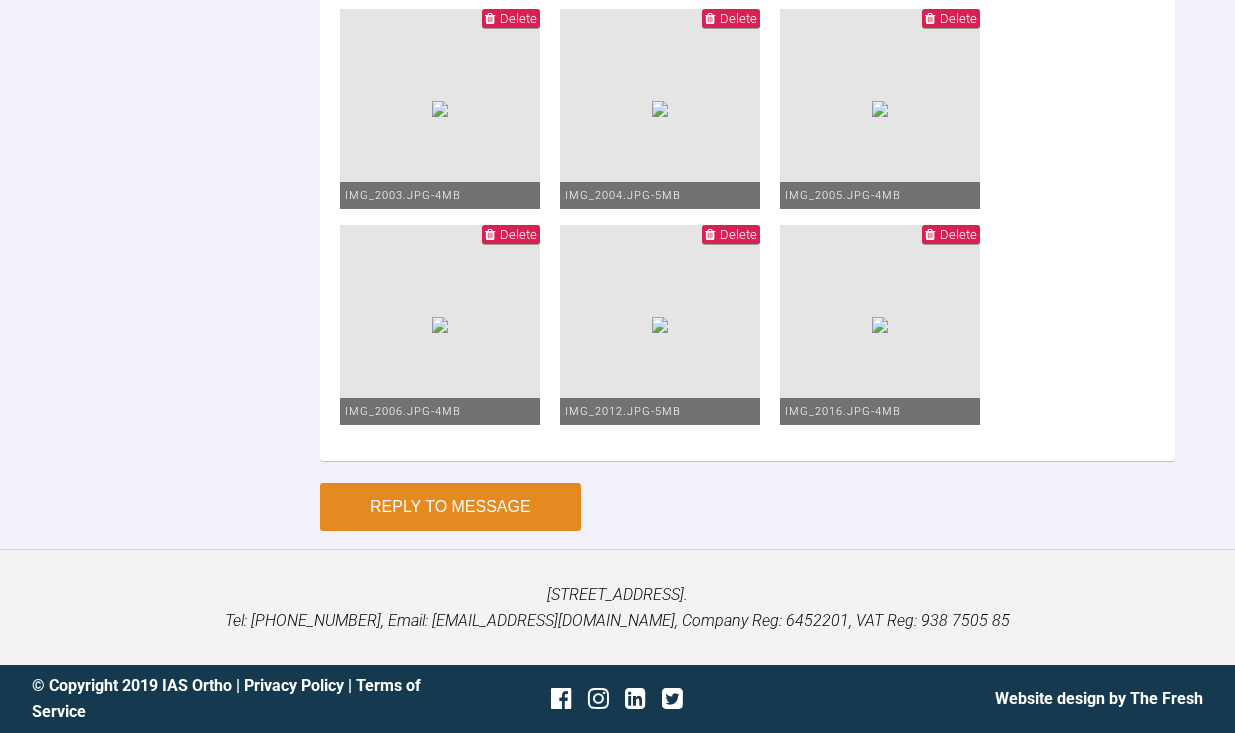 scroll, scrollTop: 71574, scrollLeft: 0, axis: vertical 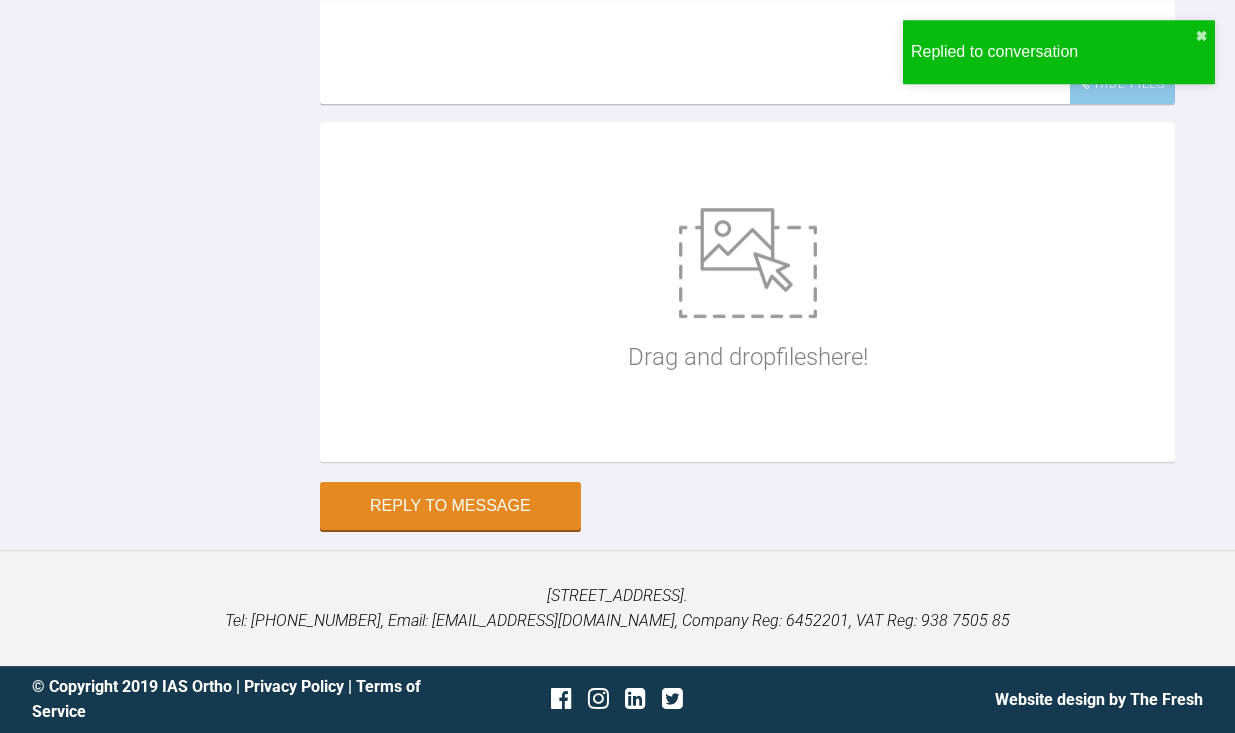 click at bounding box center (540, -451) 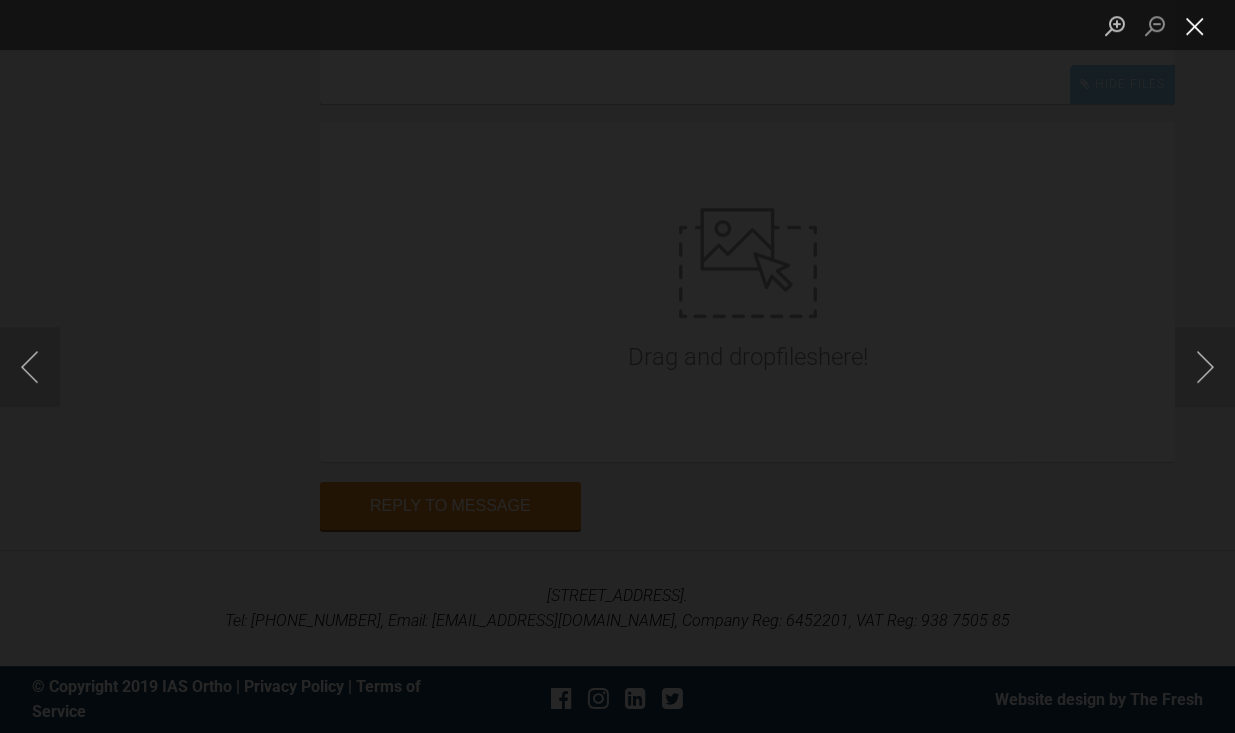 click at bounding box center [1195, 25] 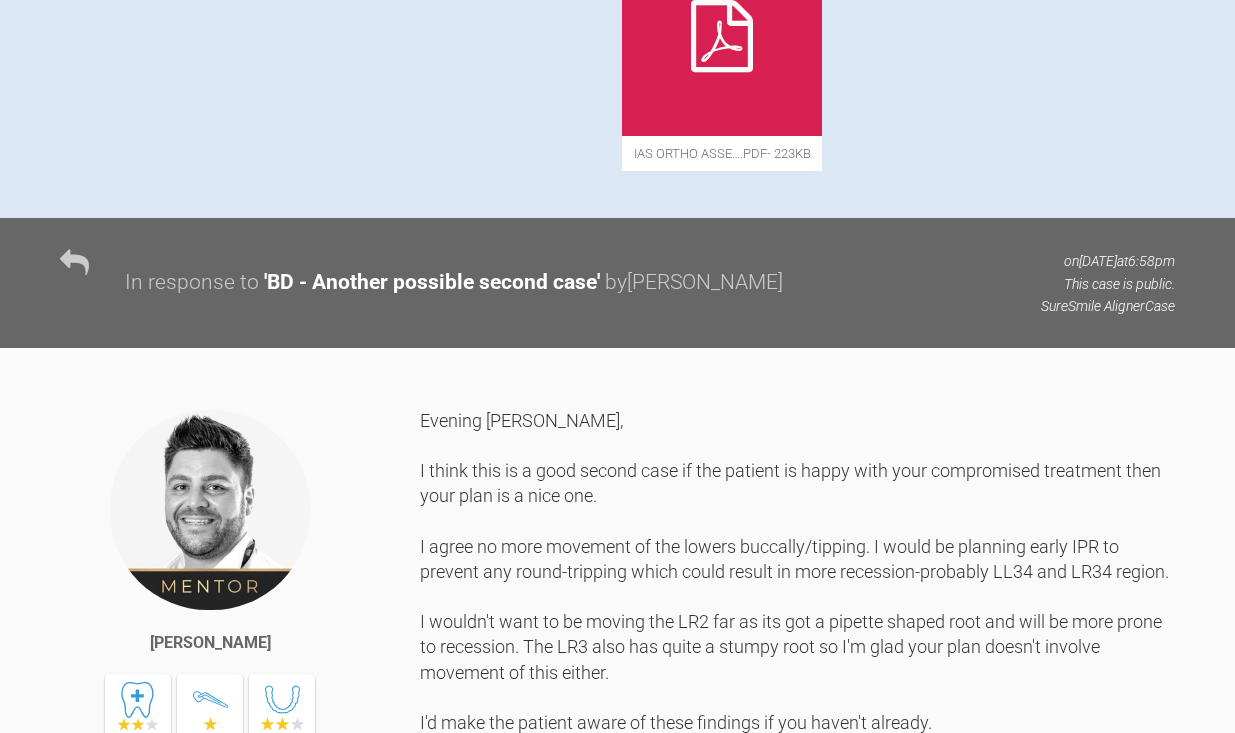 scroll, scrollTop: 1289, scrollLeft: 0, axis: vertical 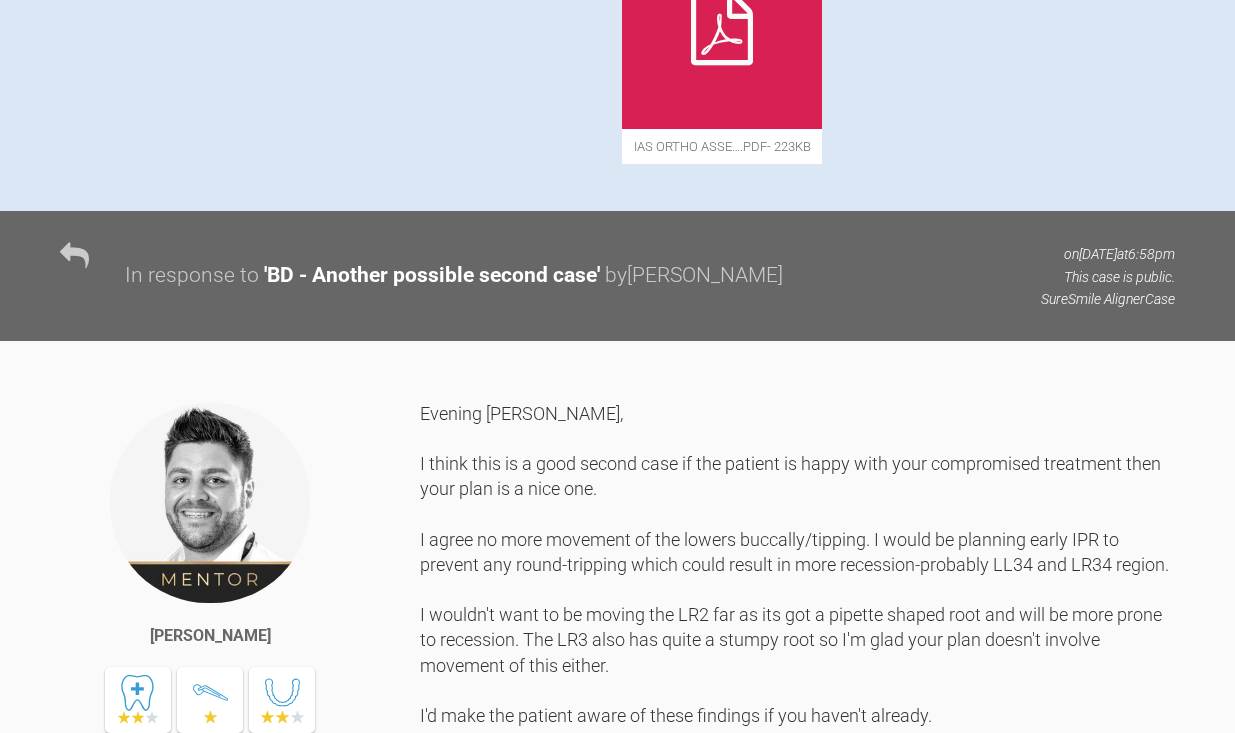 click at bounding box center [391, -220] 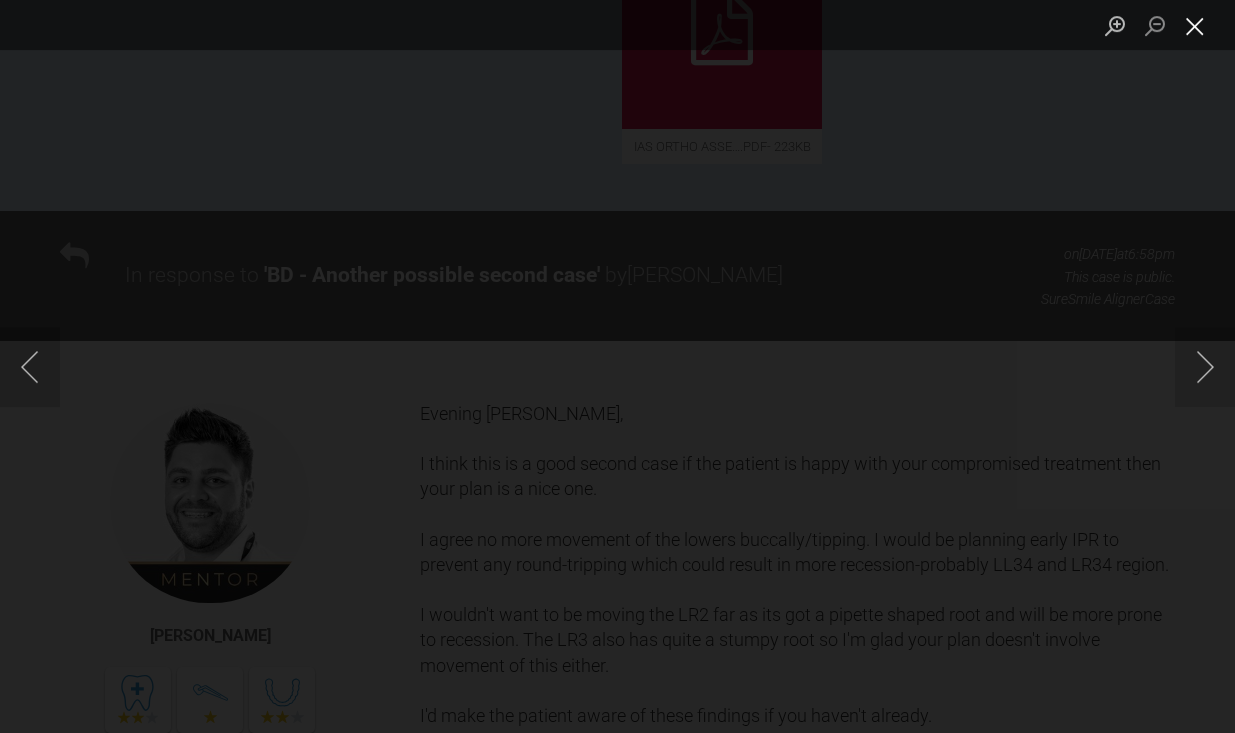 click at bounding box center [1195, 25] 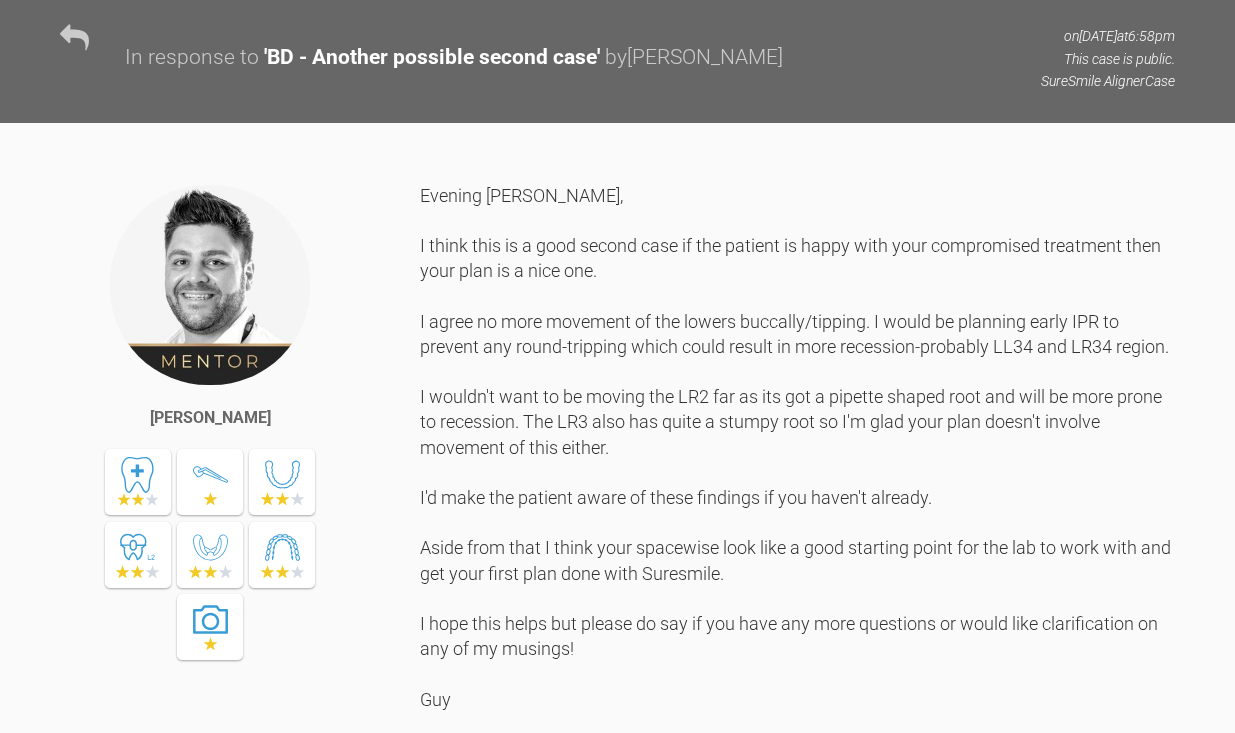 scroll, scrollTop: 1509, scrollLeft: 0, axis: vertical 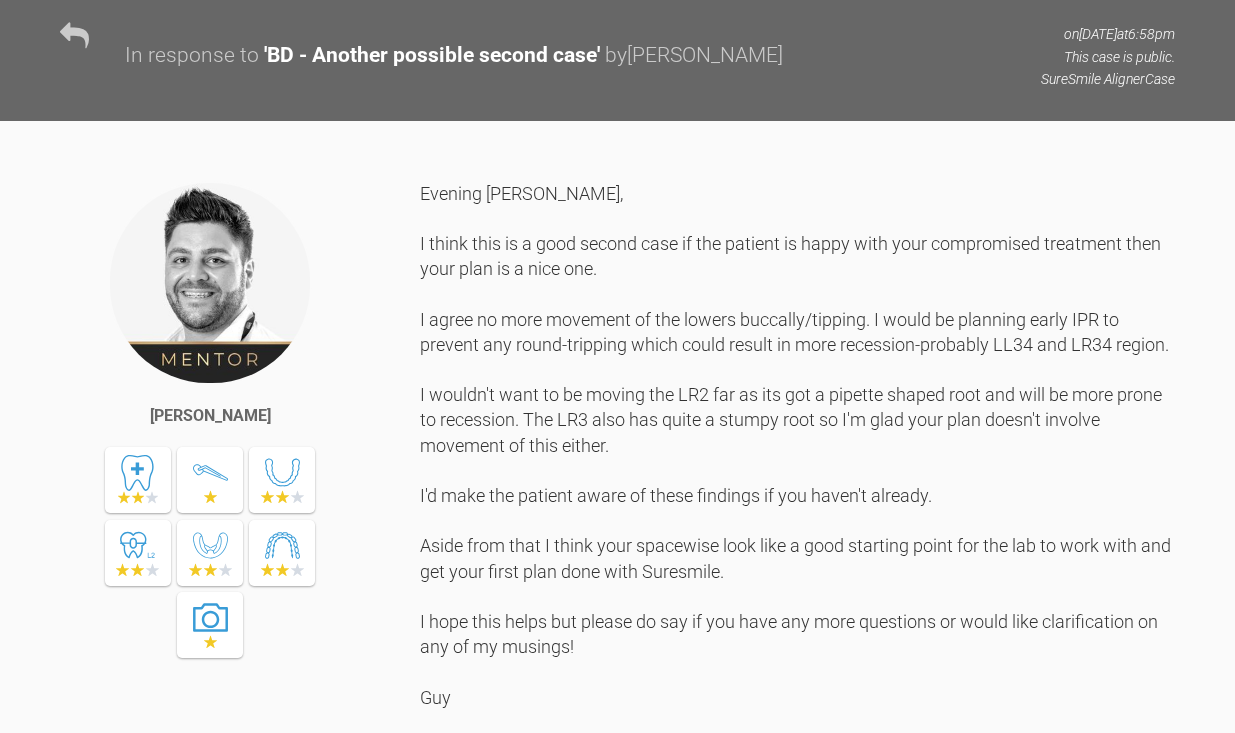 click at bounding box center (689, -359) 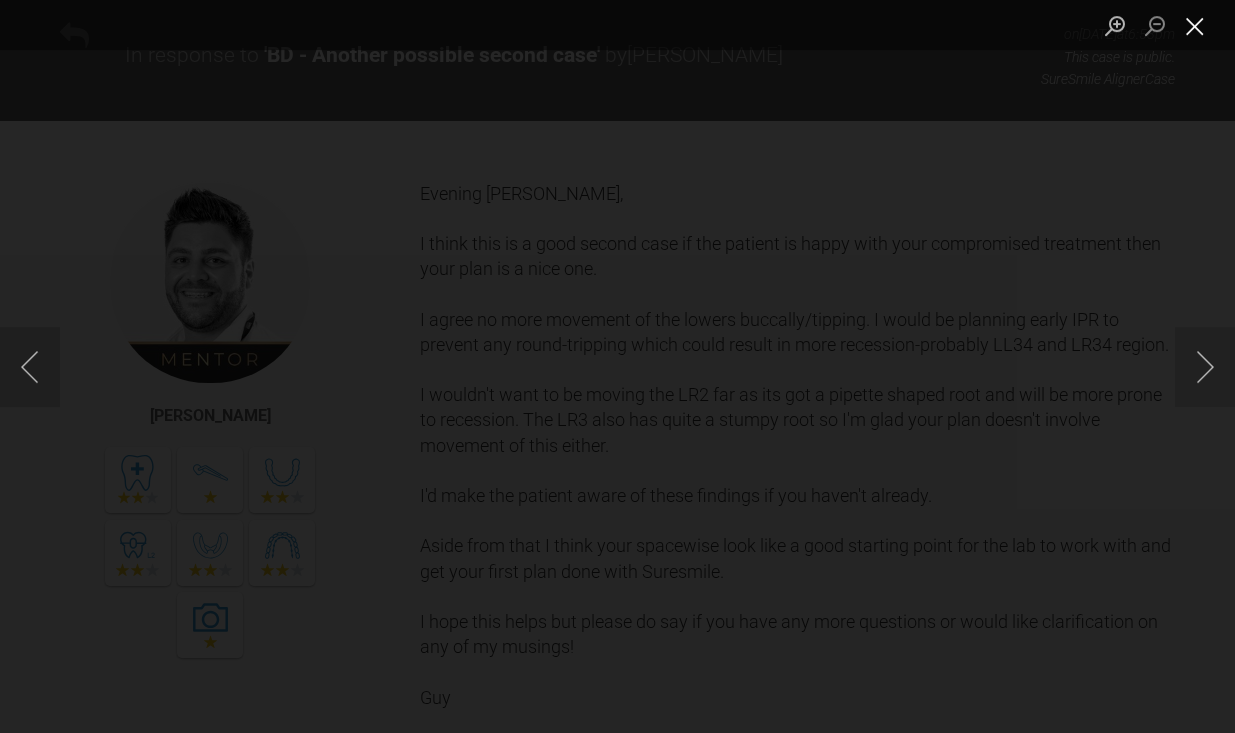 click at bounding box center [1195, 25] 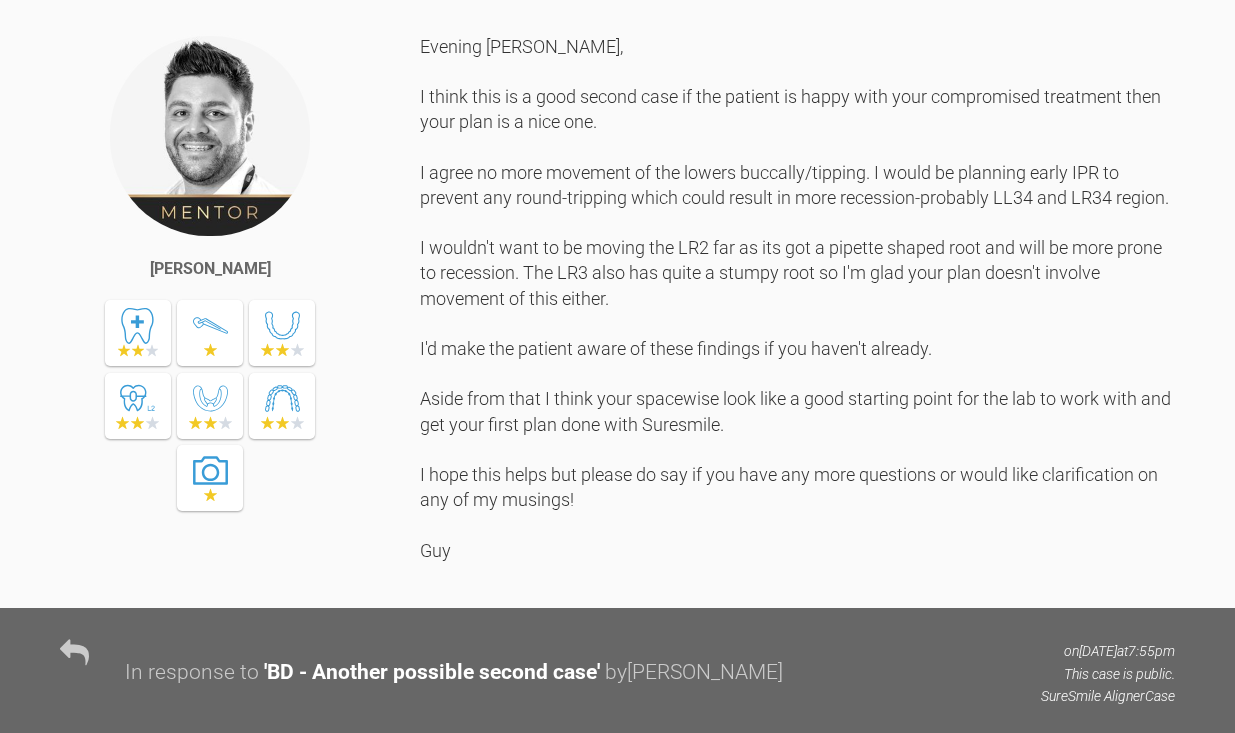 scroll, scrollTop: 1642, scrollLeft: 0, axis: vertical 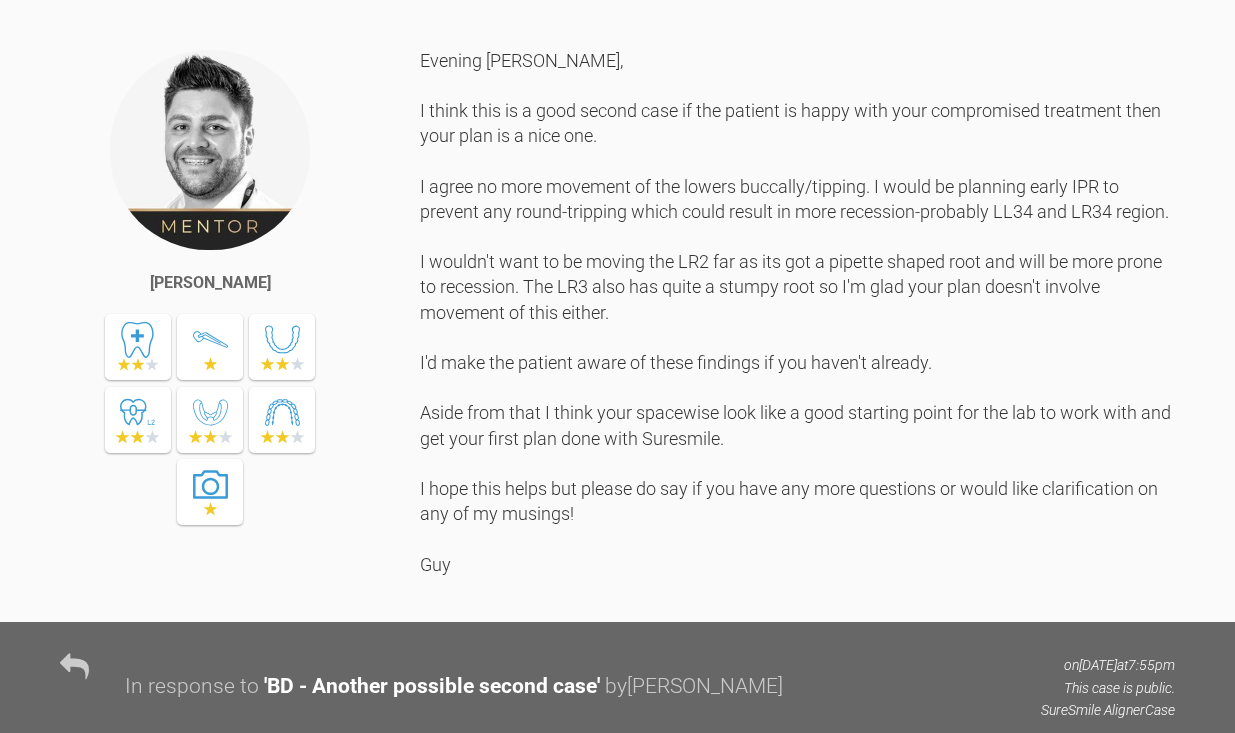 click at bounding box center [540, -492] 